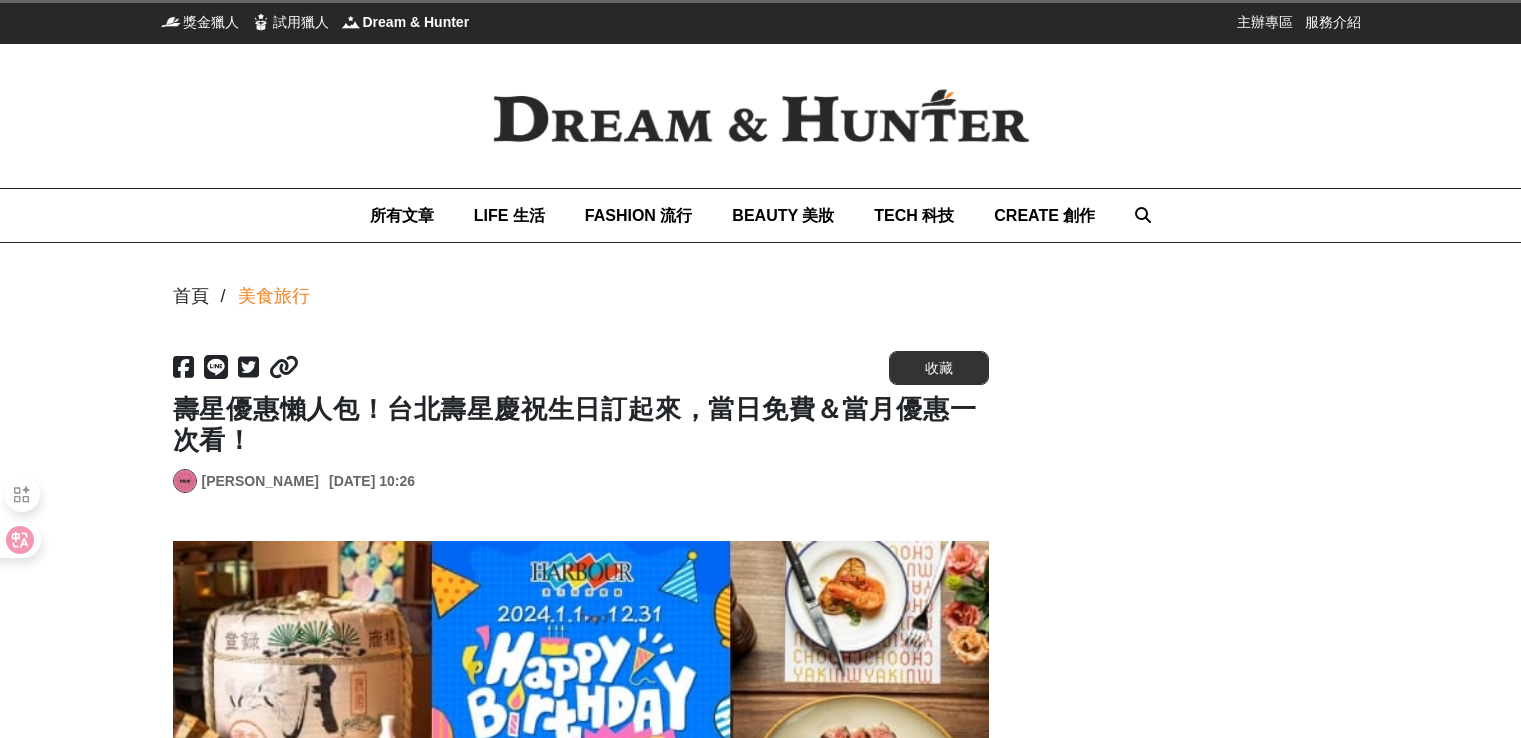 scroll, scrollTop: 0, scrollLeft: 0, axis: both 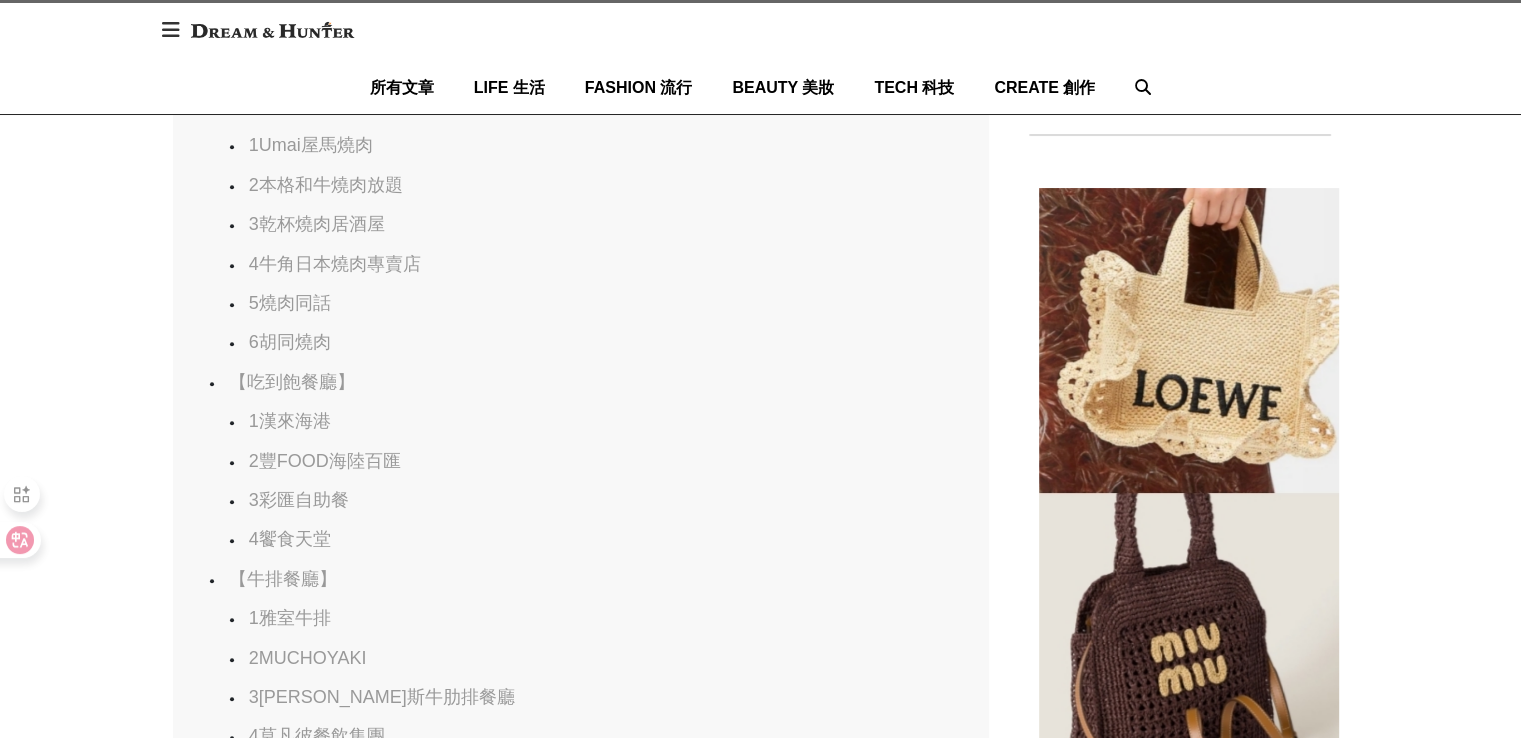 click on "6胡同燒肉" at bounding box center [580, 342] 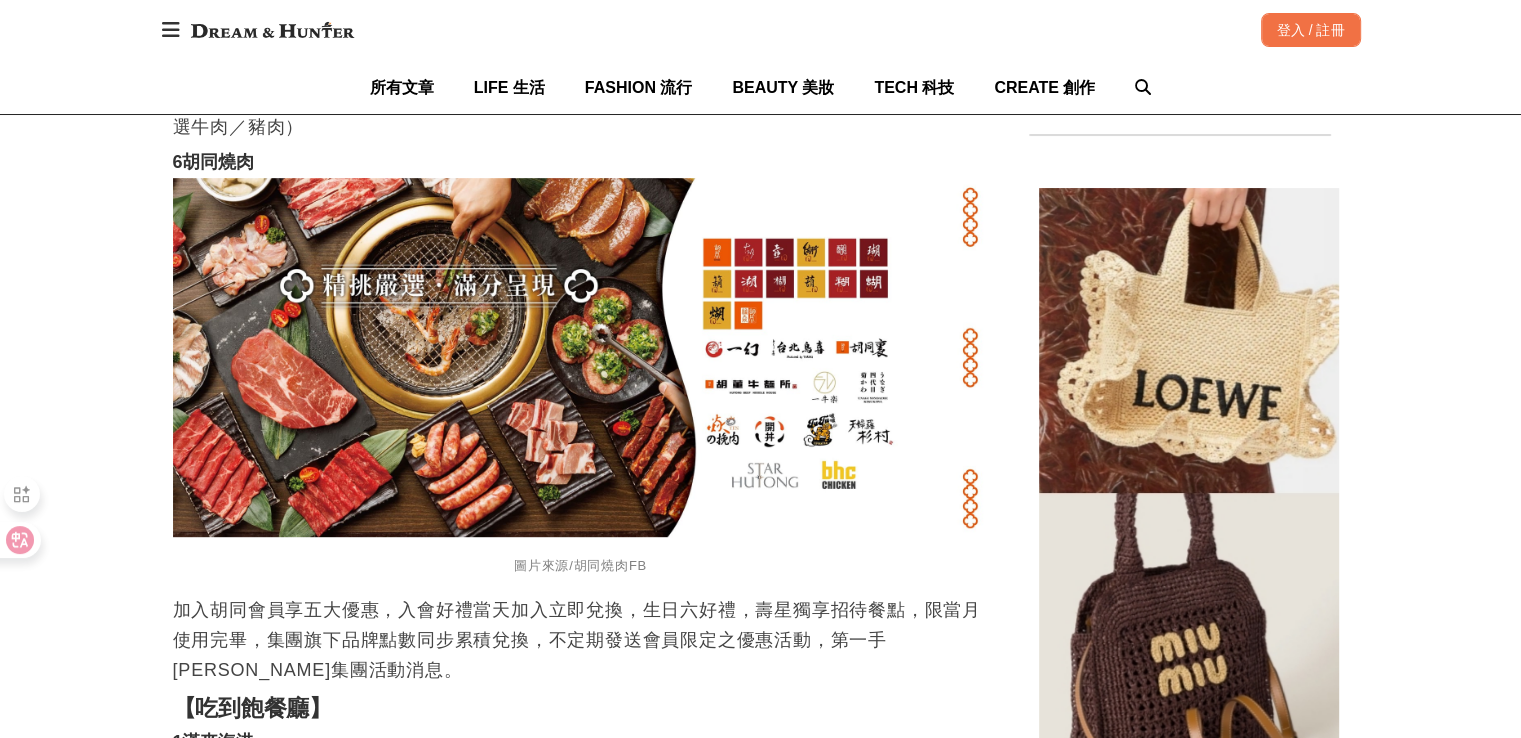 scroll, scrollTop: 16180, scrollLeft: 0, axis: vertical 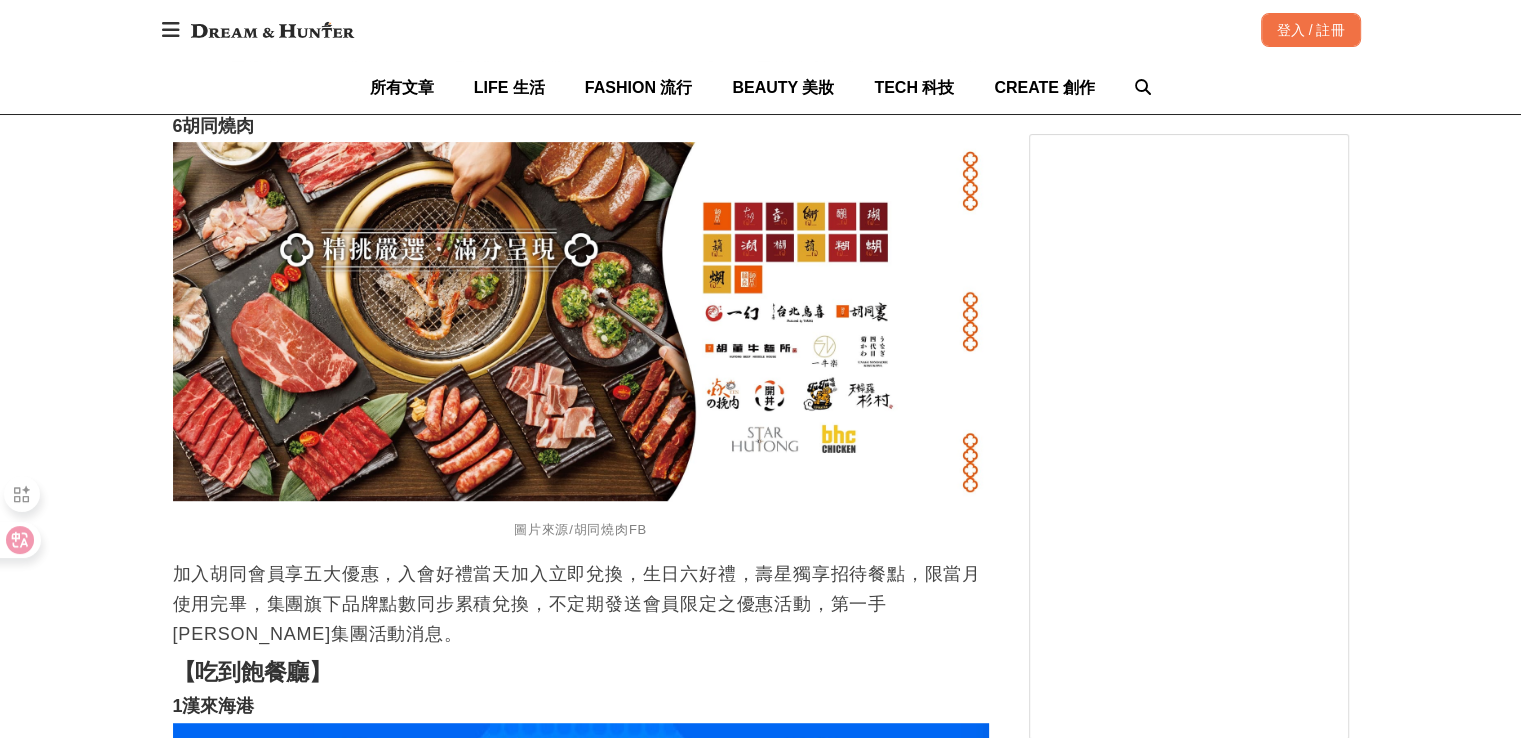 click on "加入胡同會員享五大優惠，入會好禮當天加入立即兌換，生日六好禮，壽星獨享招待餐點，限當月使用完畢，集團旗下品牌點數同步累積兌換，不定期發送會員限定之優惠活動，第一手[PERSON_NAME]集團活動消息。" at bounding box center [581, 604] 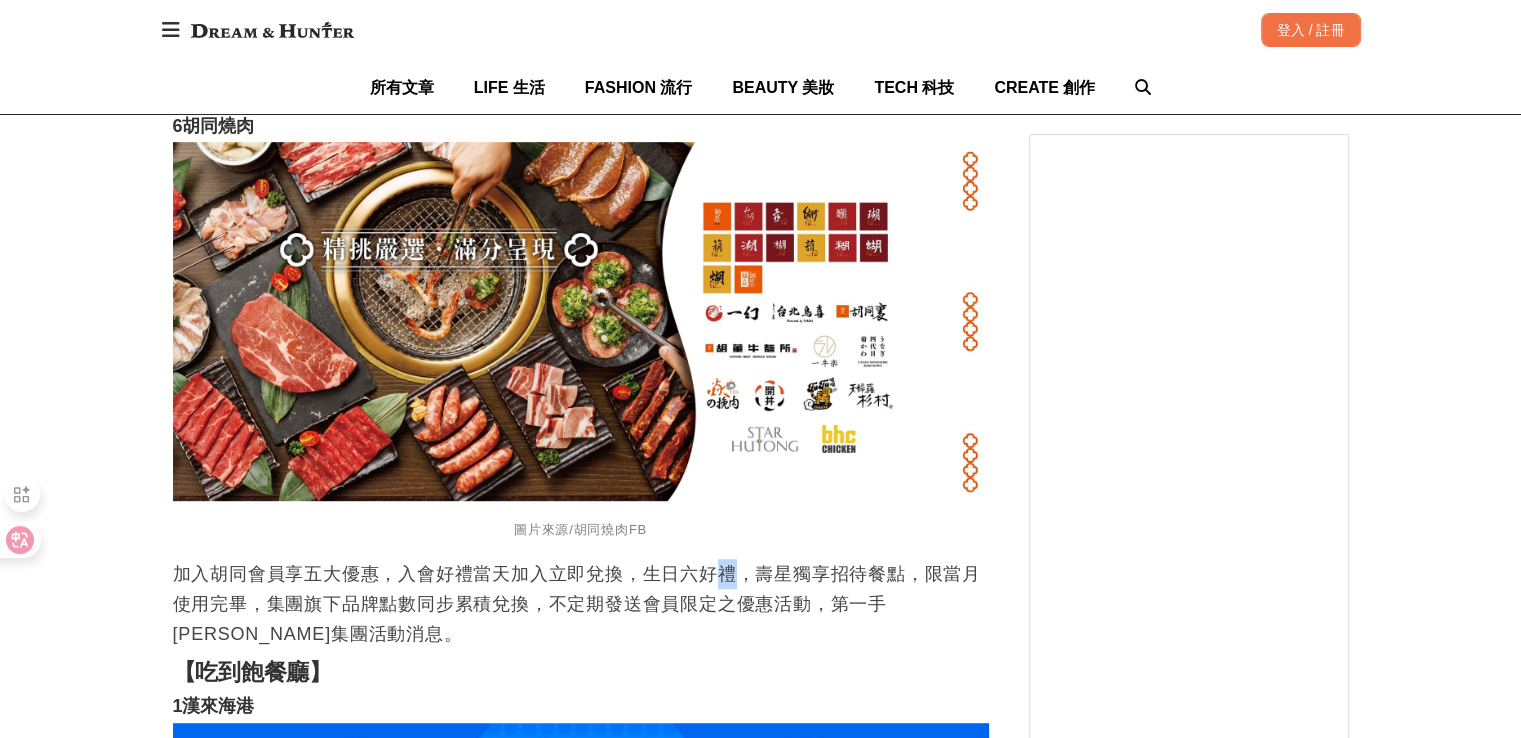 click on "加入胡同會員享五大優惠，入會好禮當天加入立即兌換，生日六好禮，壽星獨享招待餐點，限當月使用完畢，集團旗下品牌點數同步累積兌換，不定期發送會員限定之優惠活動，第一手[PERSON_NAME]集團活動消息。" at bounding box center (581, 604) 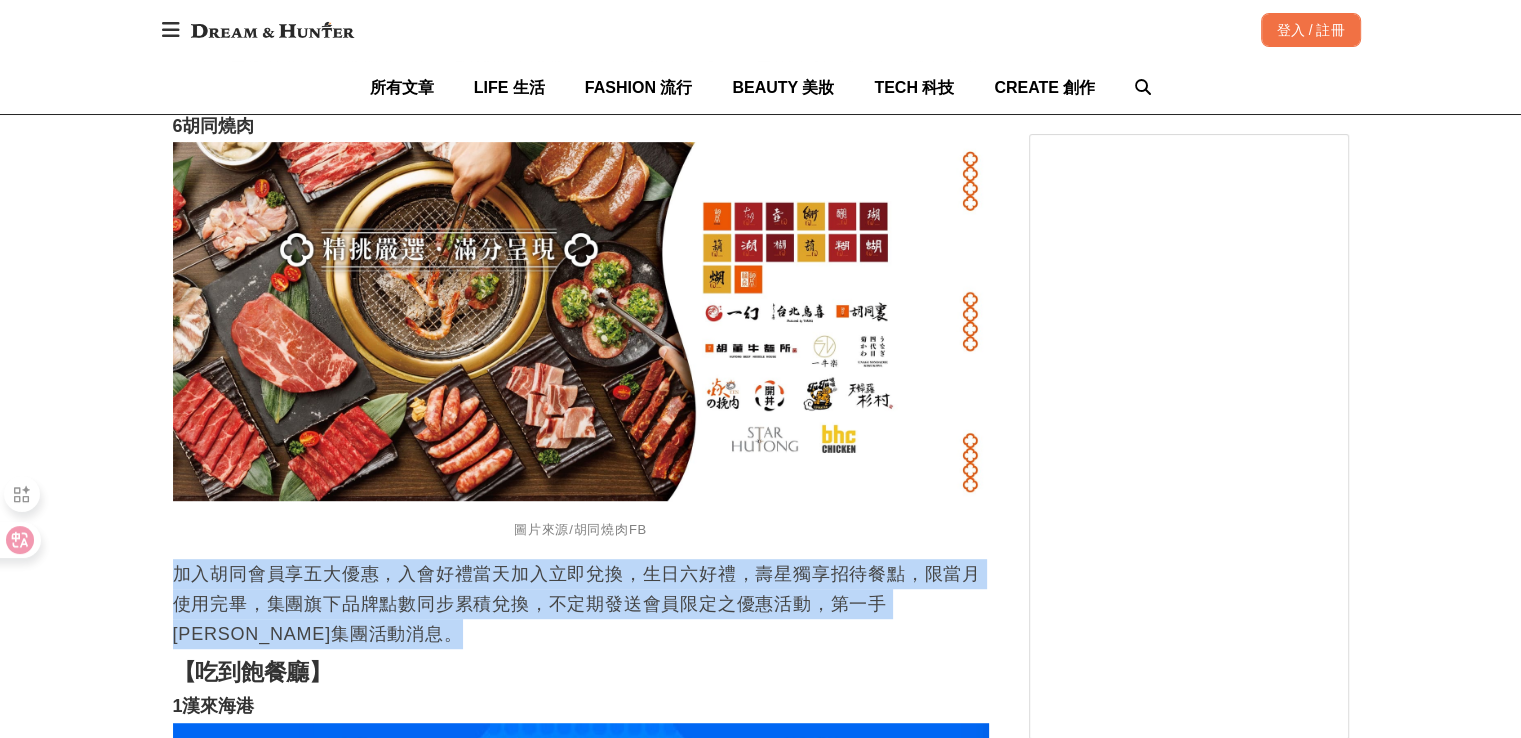 click on "加入胡同會員享五大優惠，入會好禮當天加入立即兌換，生日六好禮，壽星獨享招待餐點，限當月使用完畢，集團旗下品牌點數同步累積兌換，不定期發送會員限定之優惠活動，第一手[PERSON_NAME]集團活動消息。" at bounding box center [581, 604] 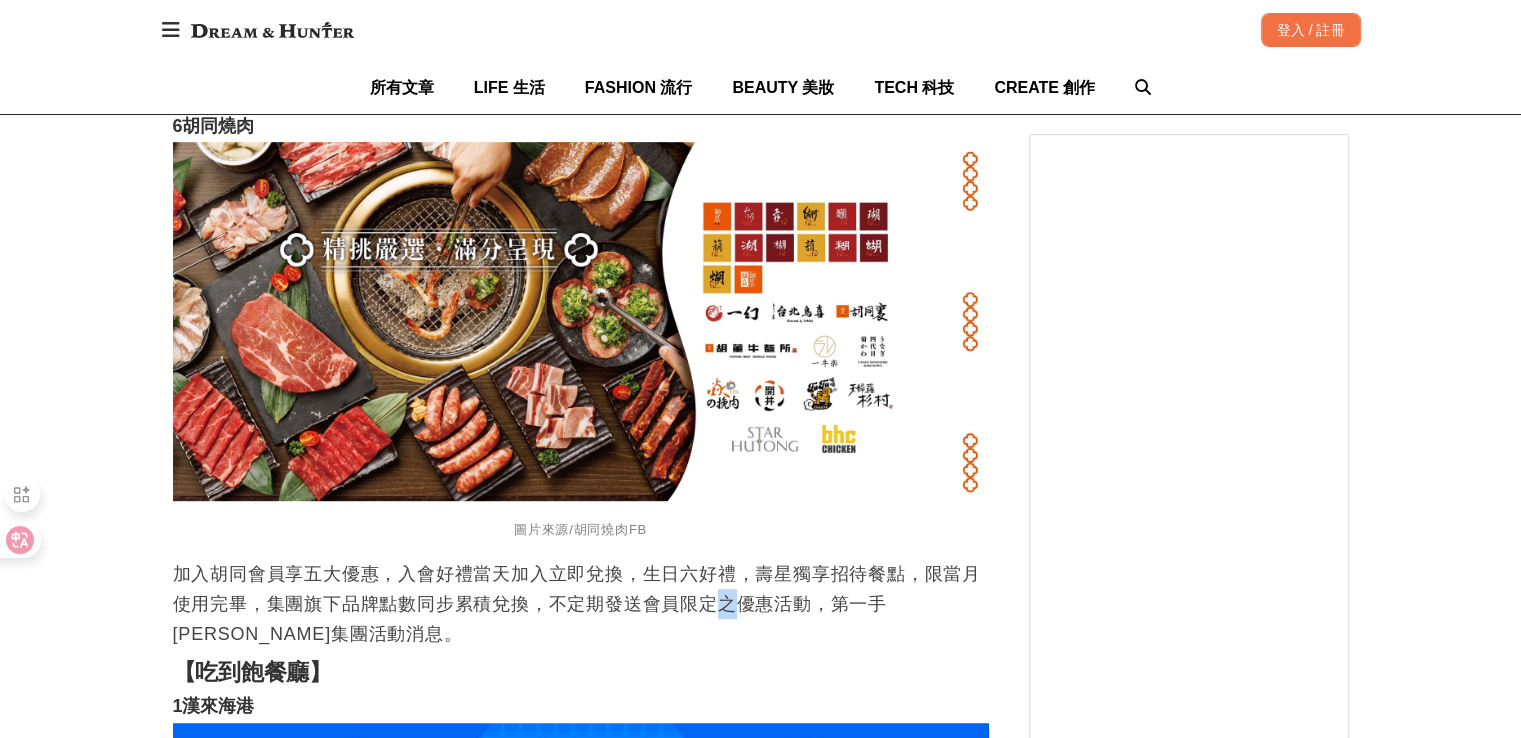 click on "加入胡同會員享五大優惠，入會好禮當天加入立即兌換，生日六好禮，壽星獨享招待餐點，限當月使用完畢，集團旗下品牌點數同步累積兌換，不定期發送會員限定之優惠活動，第一手[PERSON_NAME]集團活動消息。" at bounding box center [581, 604] 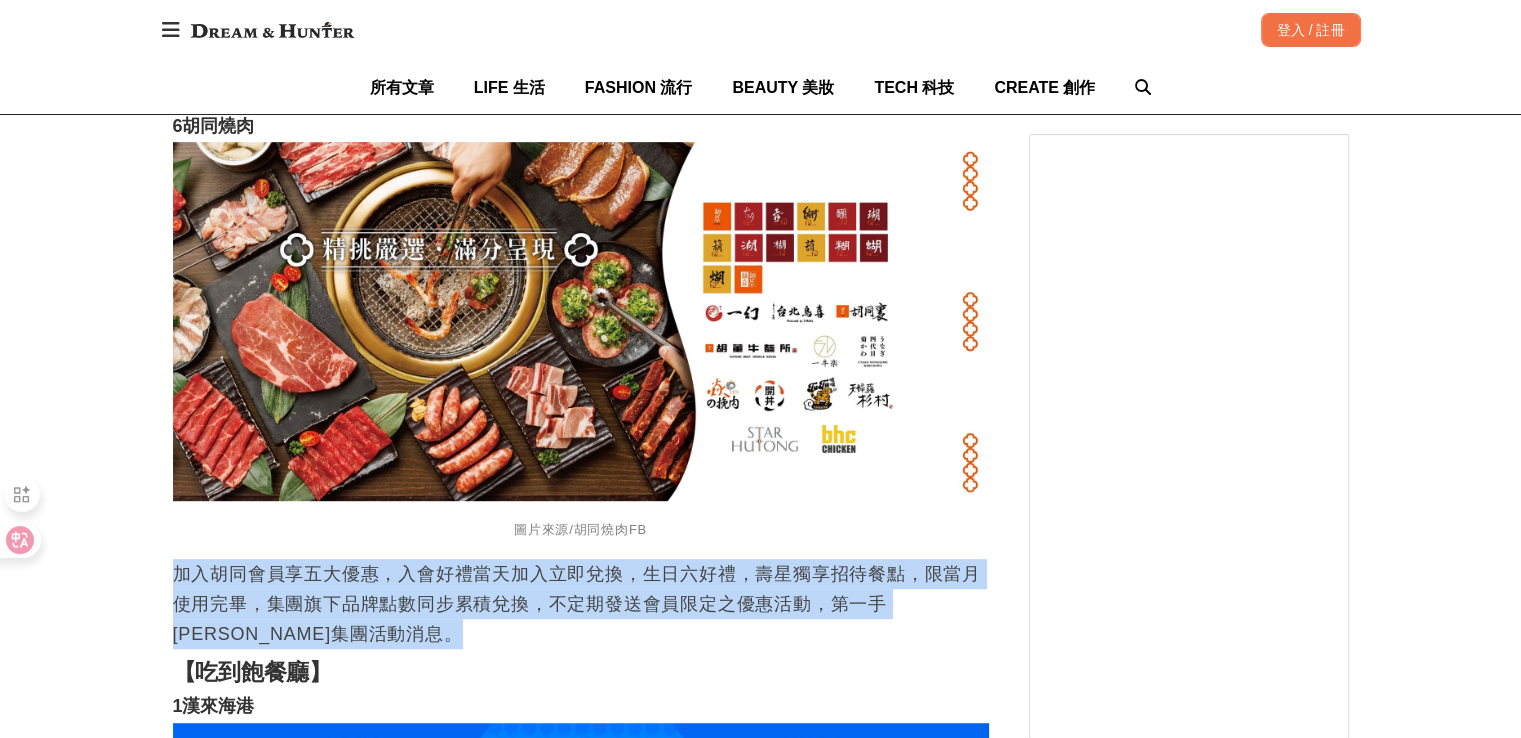 click on "加入胡同會員享五大優惠，入會好禮當天加入立即兌換，生日六好禮，壽星獨享招待餐點，限當月使用完畢，集團旗下品牌點數同步累積兌換，不定期發送會員限定之優惠活動，第一手[PERSON_NAME]集團活動消息。" at bounding box center [581, 604] 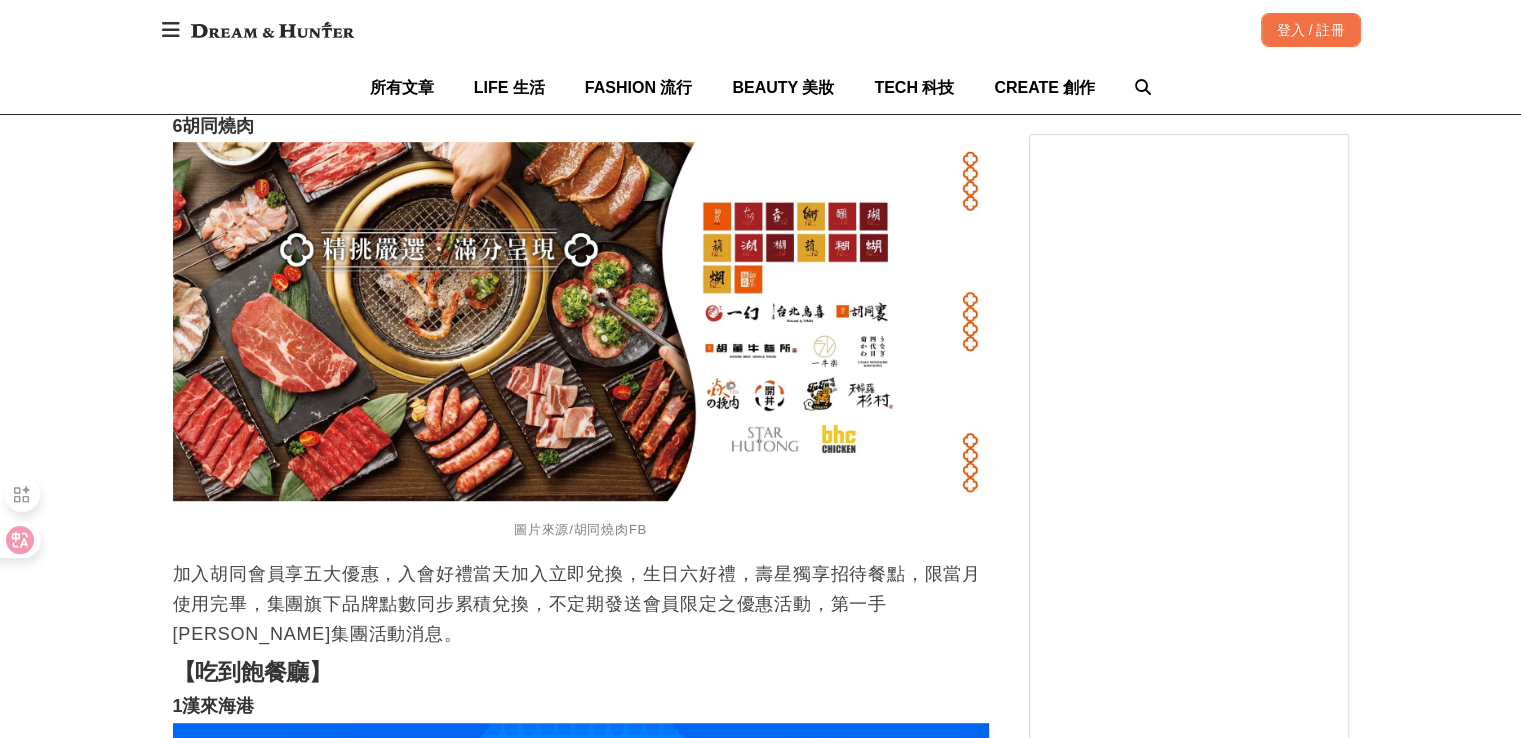 click on "加入胡同會員享五大優惠，入會好禮當天加入立即兌換，生日六好禮，壽星獨享招待餐點，限當月使用完畢，集團旗下品牌點數同步累積兌換，不定期發送會員限定之優惠活動，第一手[PERSON_NAME]集團活動消息。" at bounding box center [581, 604] 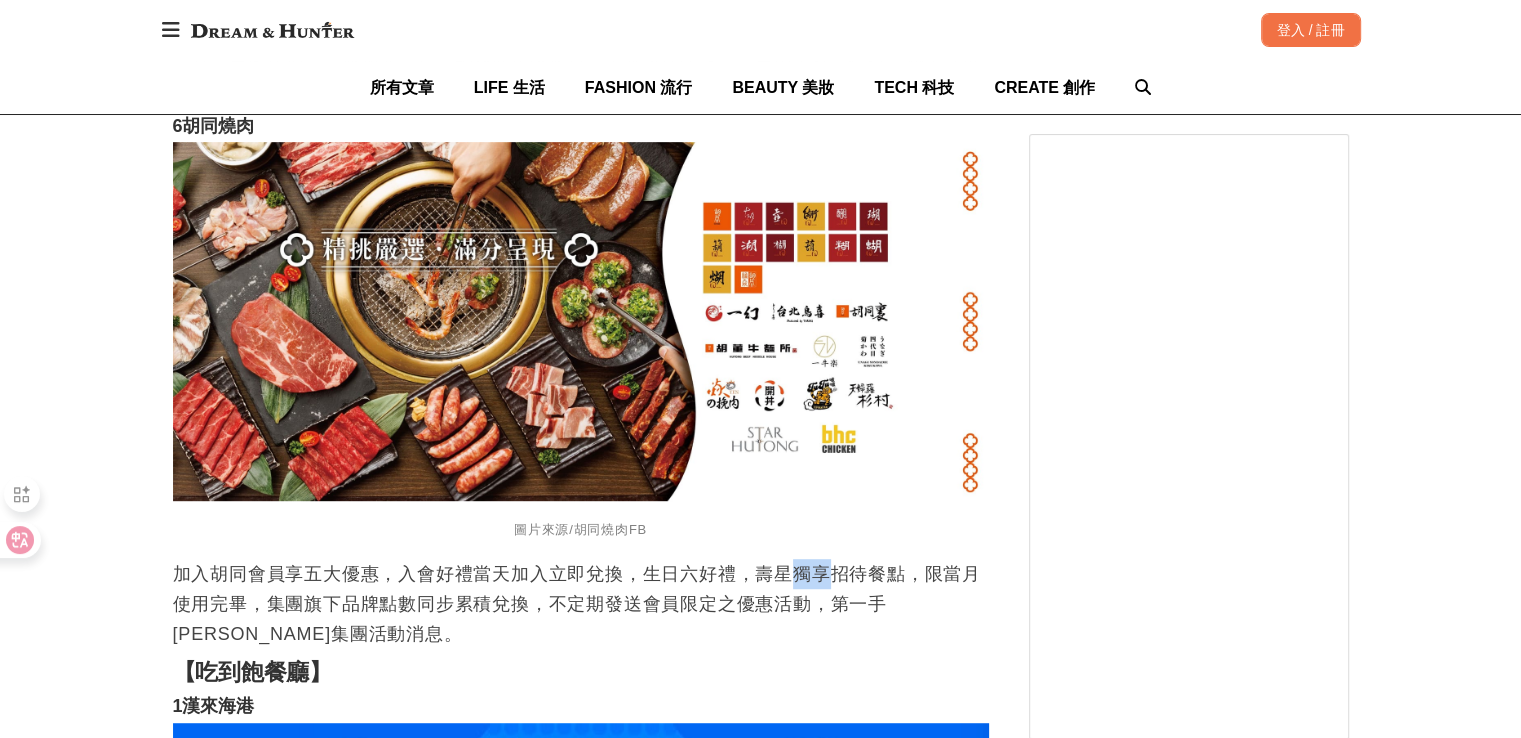 click on "加入胡同會員享五大優惠，入會好禮當天加入立即兌換，生日六好禮，壽星獨享招待餐點，限當月使用完畢，集團旗下品牌點數同步累積兌換，不定期發送會員限定之優惠活動，第一手[PERSON_NAME]集團活動消息。" at bounding box center [581, 604] 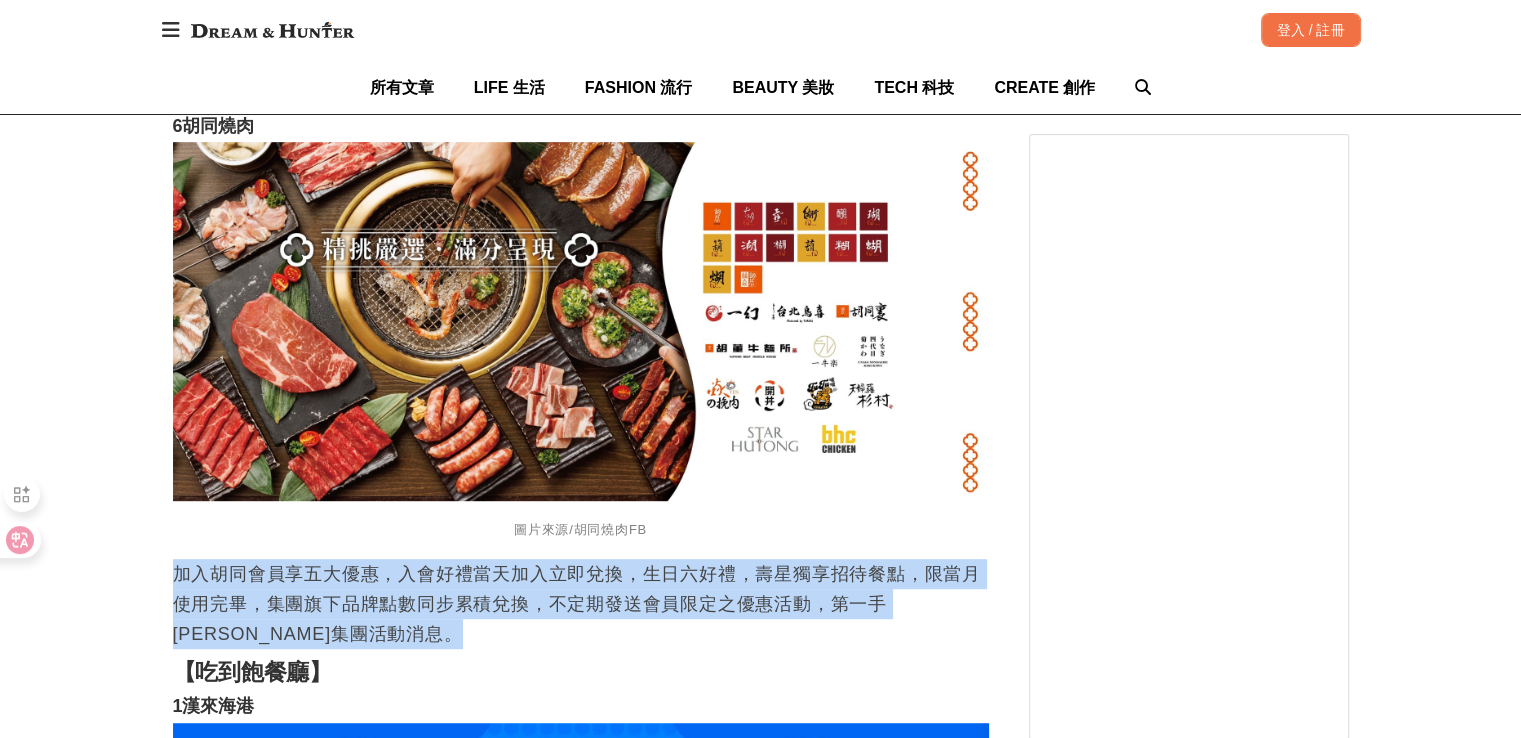 click on "加入胡同會員享五大優惠，入會好禮當天加入立即兌換，生日六好禮，壽星獨享招待餐點，限當月使用完畢，集團旗下品牌點數同步累積兌換，不定期發送會員限定之優惠活動，第一手[PERSON_NAME]集團活動消息。" at bounding box center [581, 604] 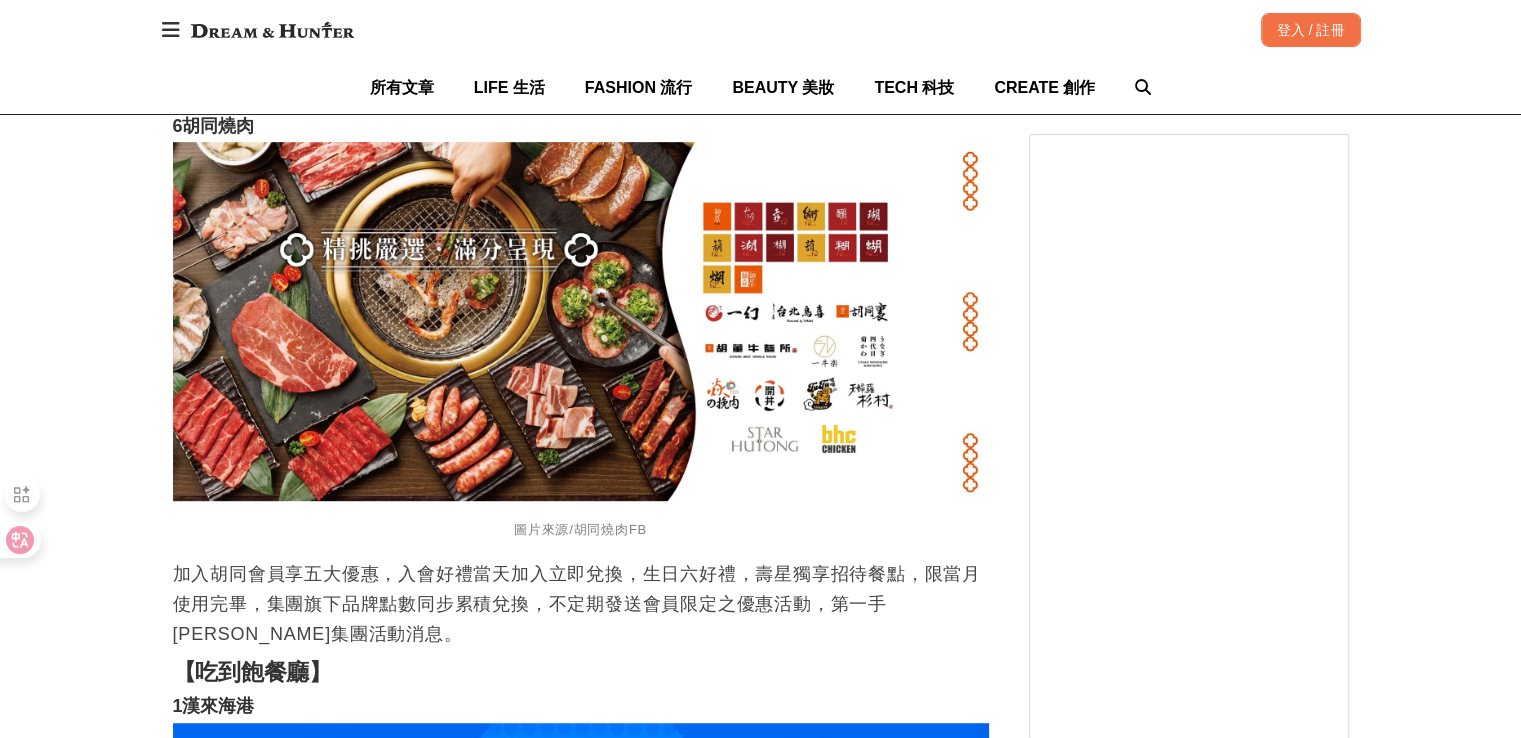 click on "加入胡同會員享五大優惠，入會好禮當天加入立即兌換，生日六好禮，壽星獨享招待餐點，限當月使用完畢，集團旗下品牌點數同步累積兌換，不定期發送會員限定之優惠活動，第一手[PERSON_NAME]集團活動消息。" at bounding box center (581, 604) 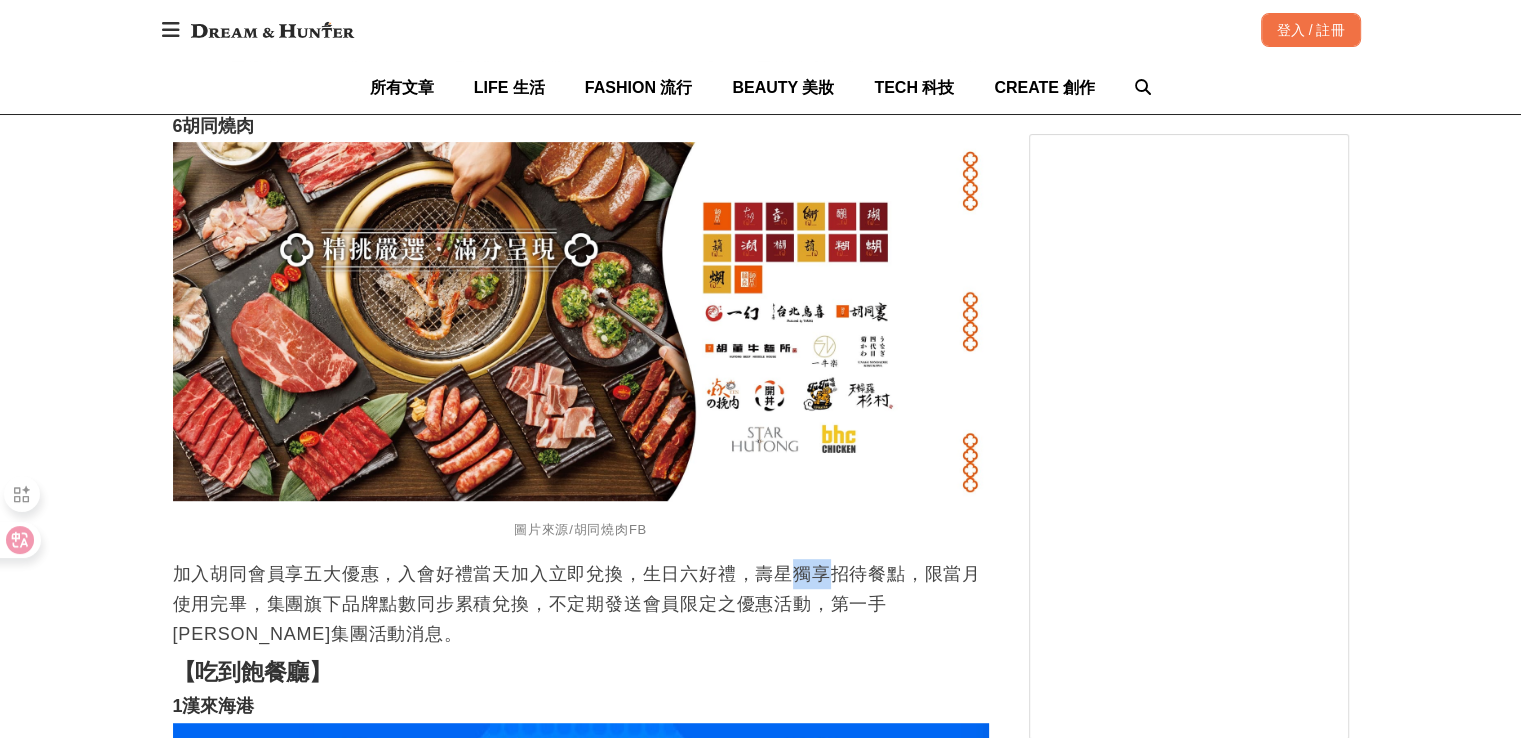 click on "加入胡同會員享五大優惠，入會好禮當天加入立即兌換，生日六好禮，壽星獨享招待餐點，限當月使用完畢，集團旗下品牌點數同步累積兌換，不定期發送會員限定之優惠活動，第一手[PERSON_NAME]集團活動消息。" at bounding box center [581, 604] 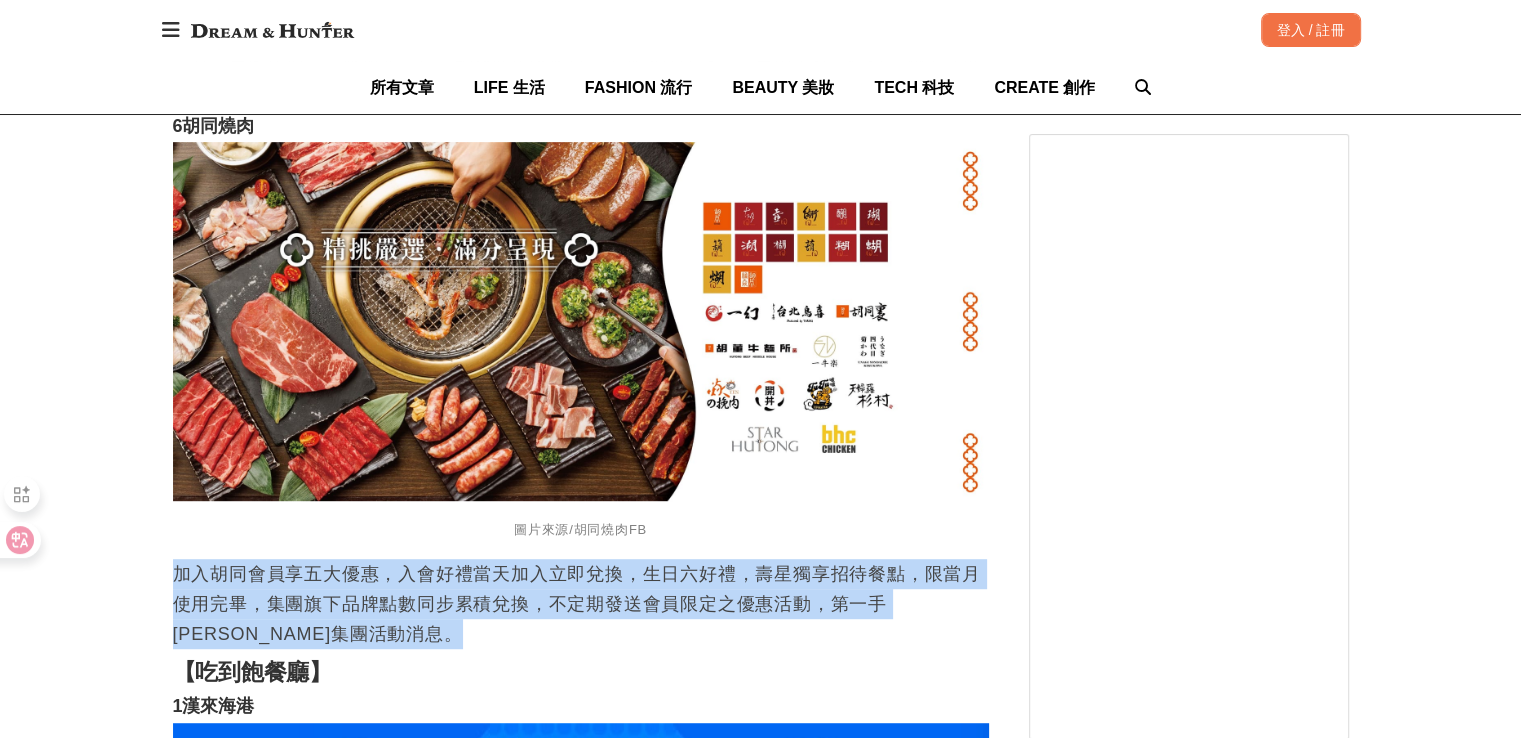 click on "加入胡同會員享五大優惠，入會好禮當天加入立即兌換，生日六好禮，壽星獨享招待餐點，限當月使用完畢，集團旗下品牌點數同步累積兌換，不定期發送會員限定之優惠活動，第一手[PERSON_NAME]集團活動消息。" at bounding box center [581, 604] 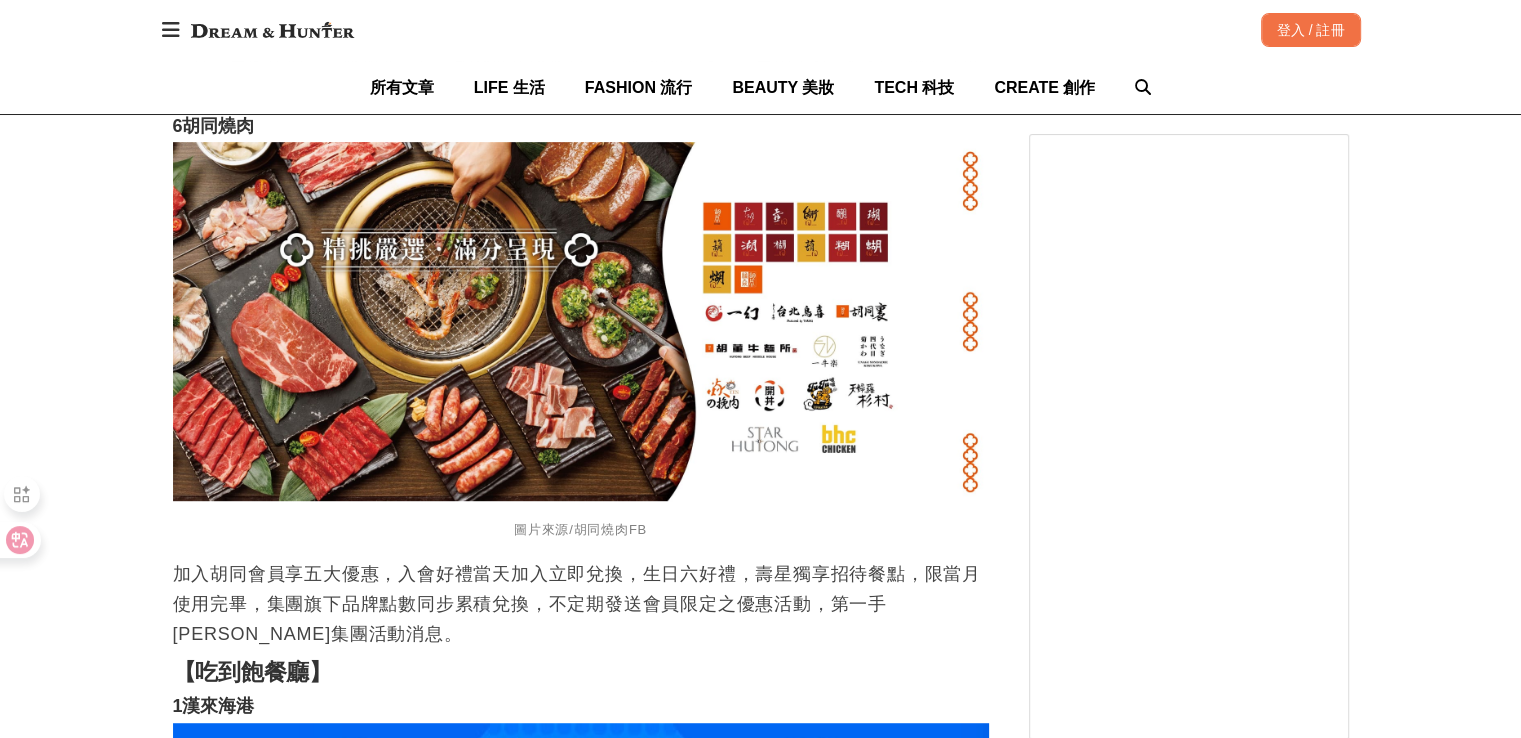 click on "加入胡同會員享五大優惠，入會好禮當天加入立即兌換，生日六好禮，壽星獨享招待餐點，限當月使用完畢，集團旗下品牌點數同步累積兌換，不定期發送會員限定之優惠活動，第一手[PERSON_NAME]集團活動消息。" at bounding box center (581, 604) 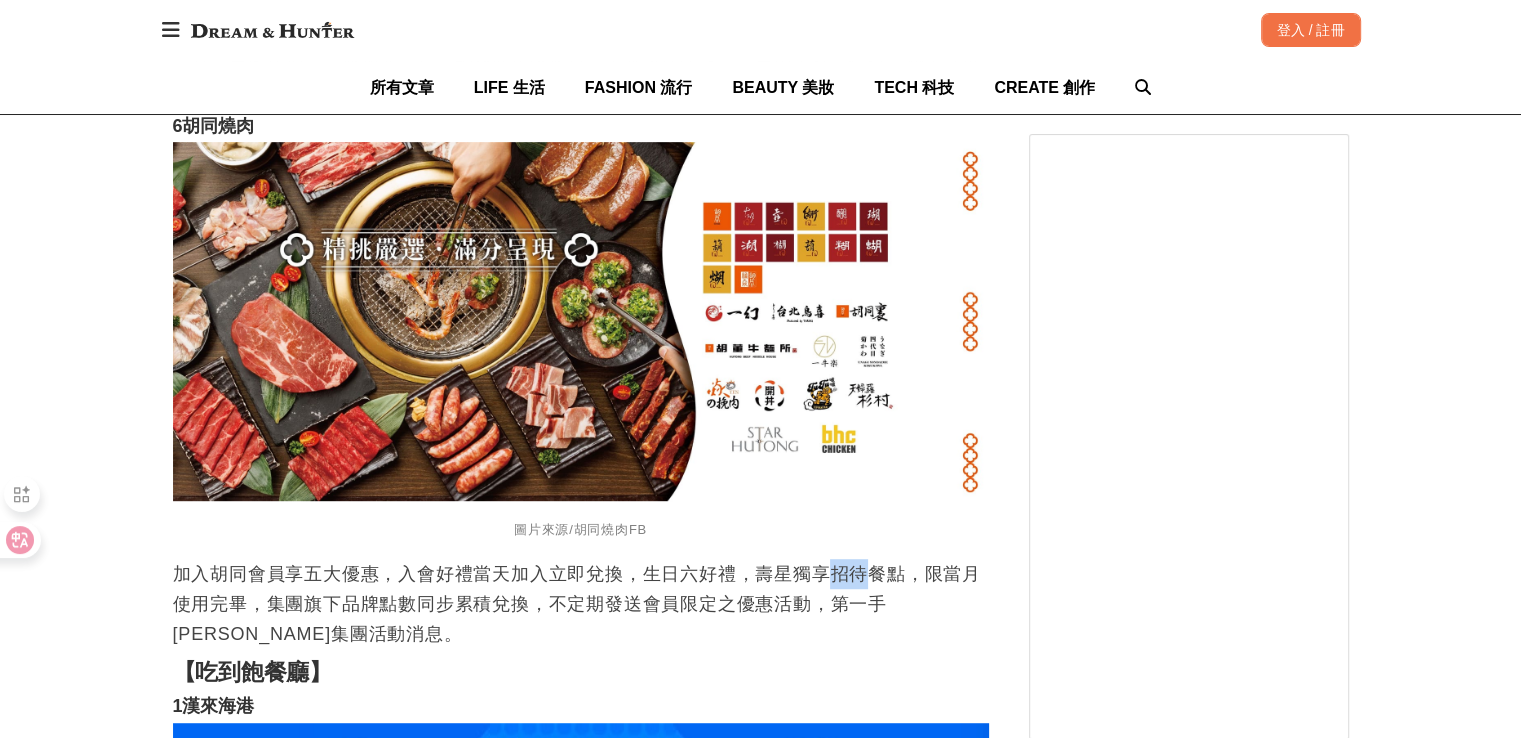 click on "加入胡同會員享五大優惠，入會好禮當天加入立即兌換，生日六好禮，壽星獨享招待餐點，限當月使用完畢，集團旗下品牌點數同步累積兌換，不定期發送會員限定之優惠活動，第一手[PERSON_NAME]集團活動消息。" at bounding box center [581, 604] 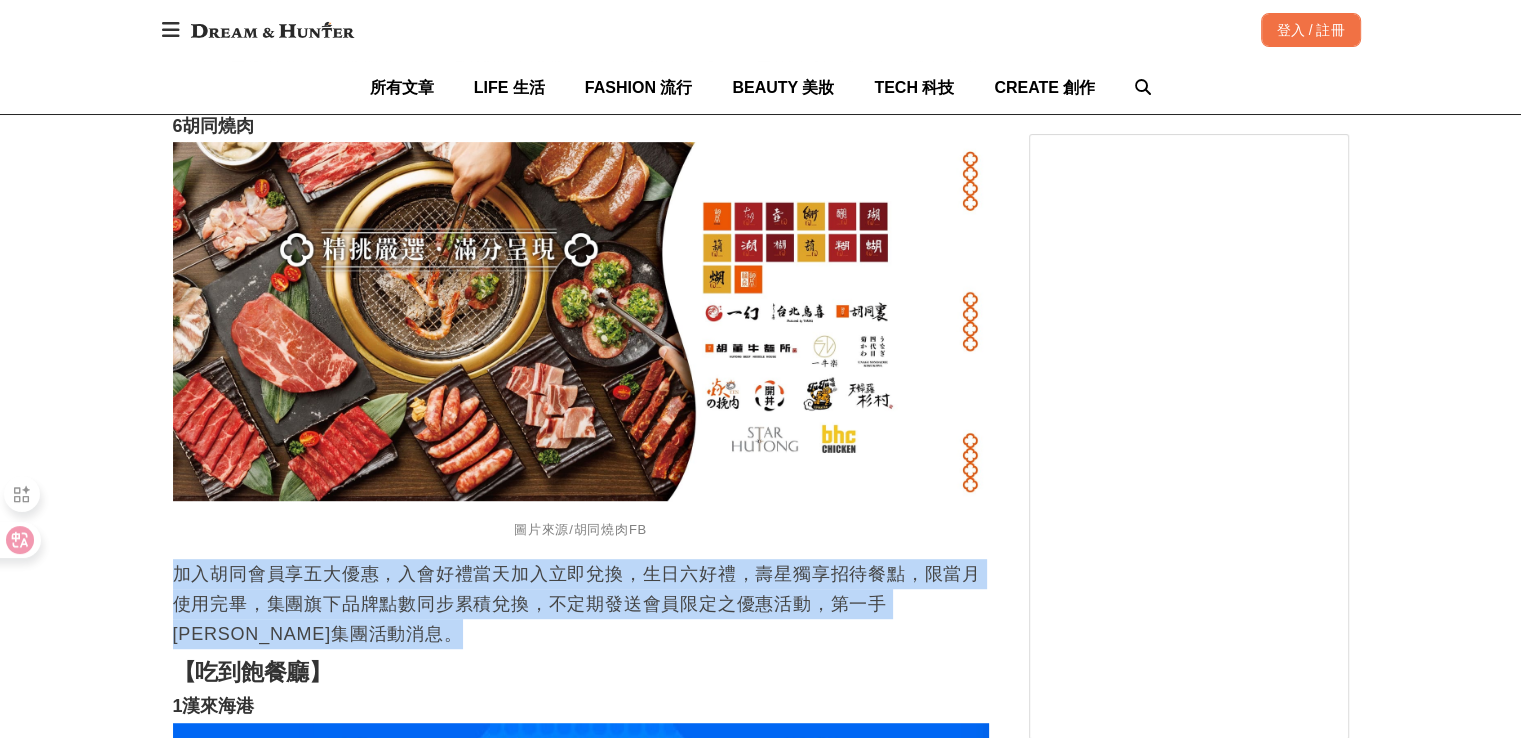 click on "加入胡同會員享五大優惠，入會好禮當天加入立即兌換，生日六好禮，壽星獨享招待餐點，限當月使用完畢，集團旗下品牌點數同步累積兌換，不定期發送會員限定之優惠活動，第一手[PERSON_NAME]集團活動消息。" at bounding box center [581, 604] 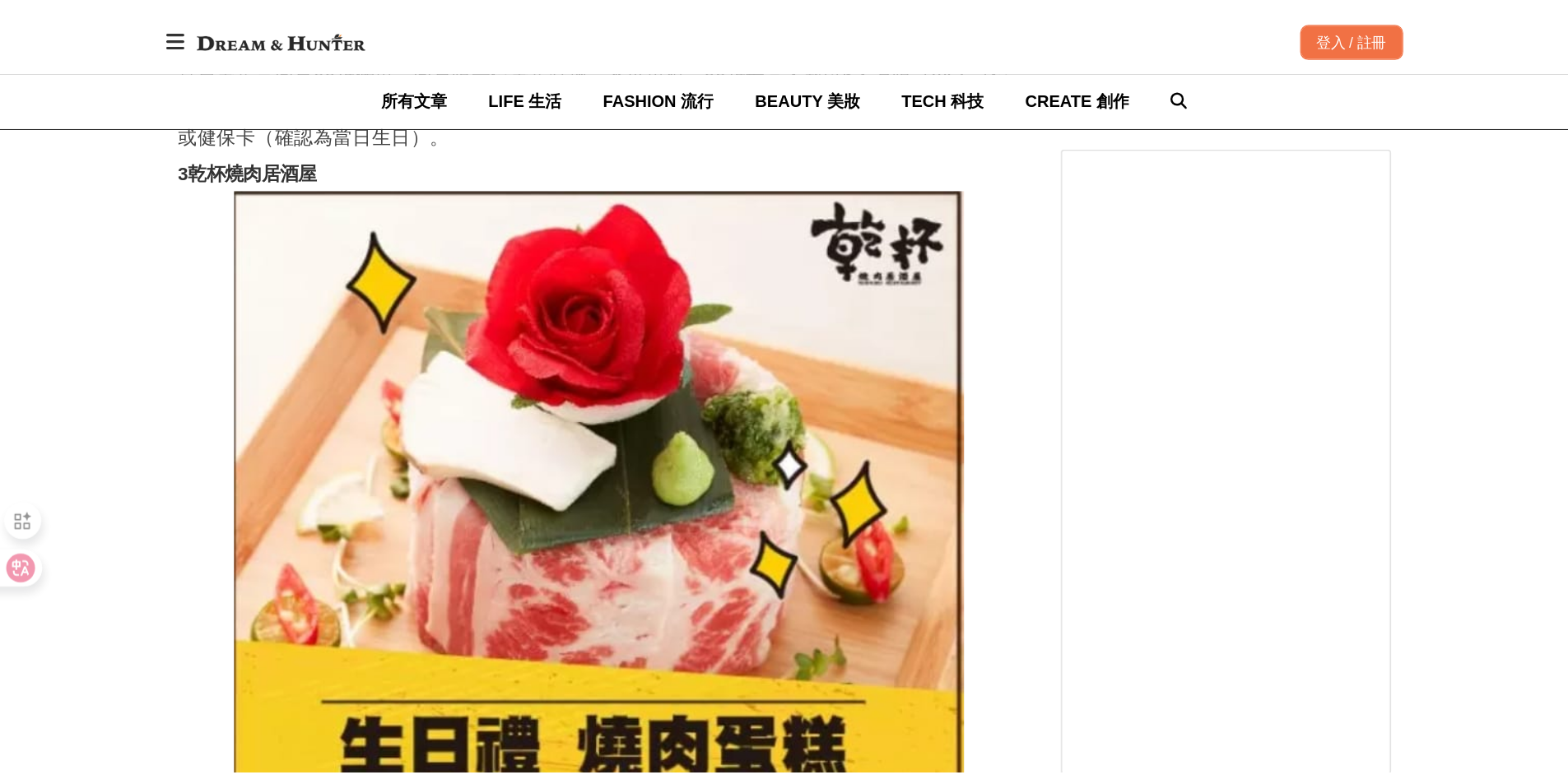 scroll, scrollTop: 10760, scrollLeft: 0, axis: vertical 